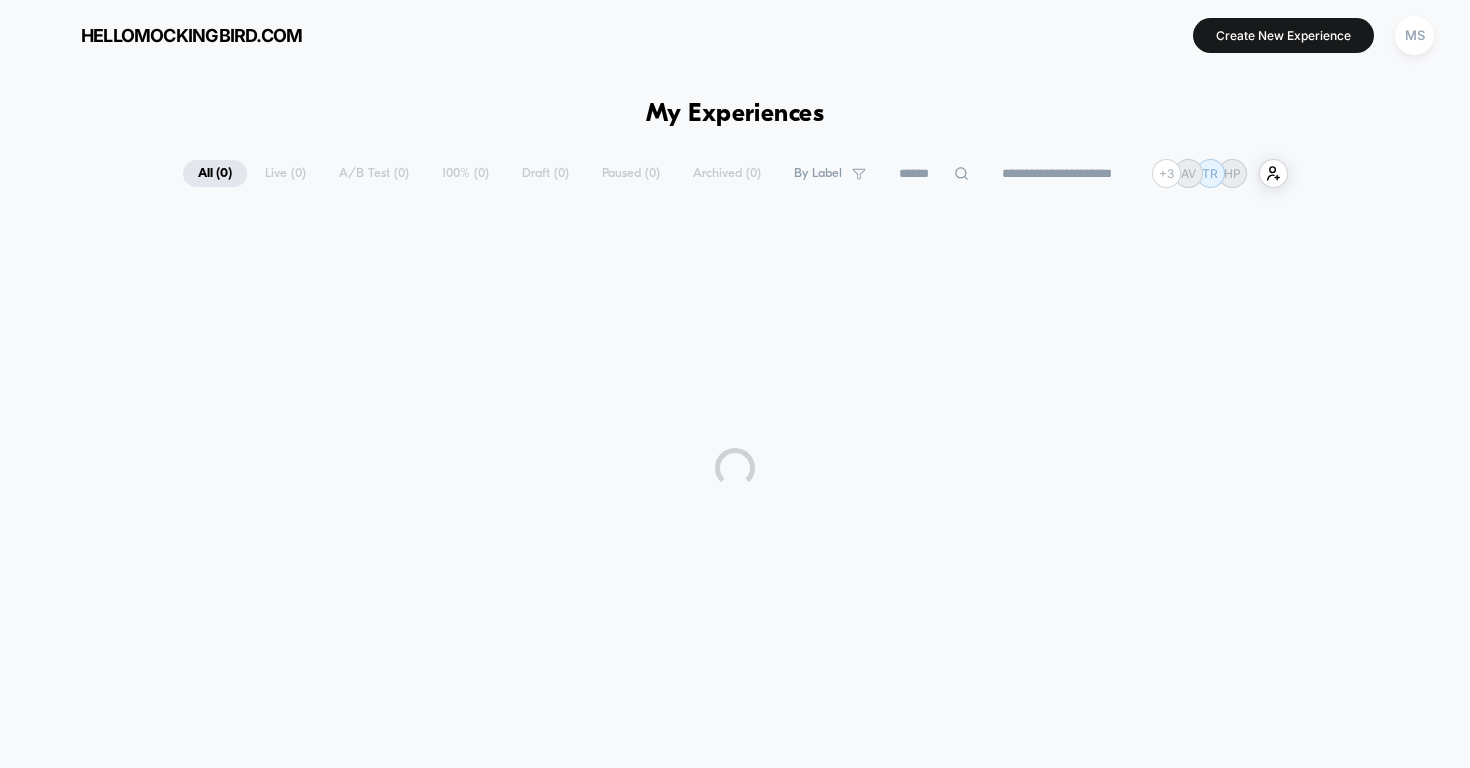 scroll, scrollTop: 0, scrollLeft: 0, axis: both 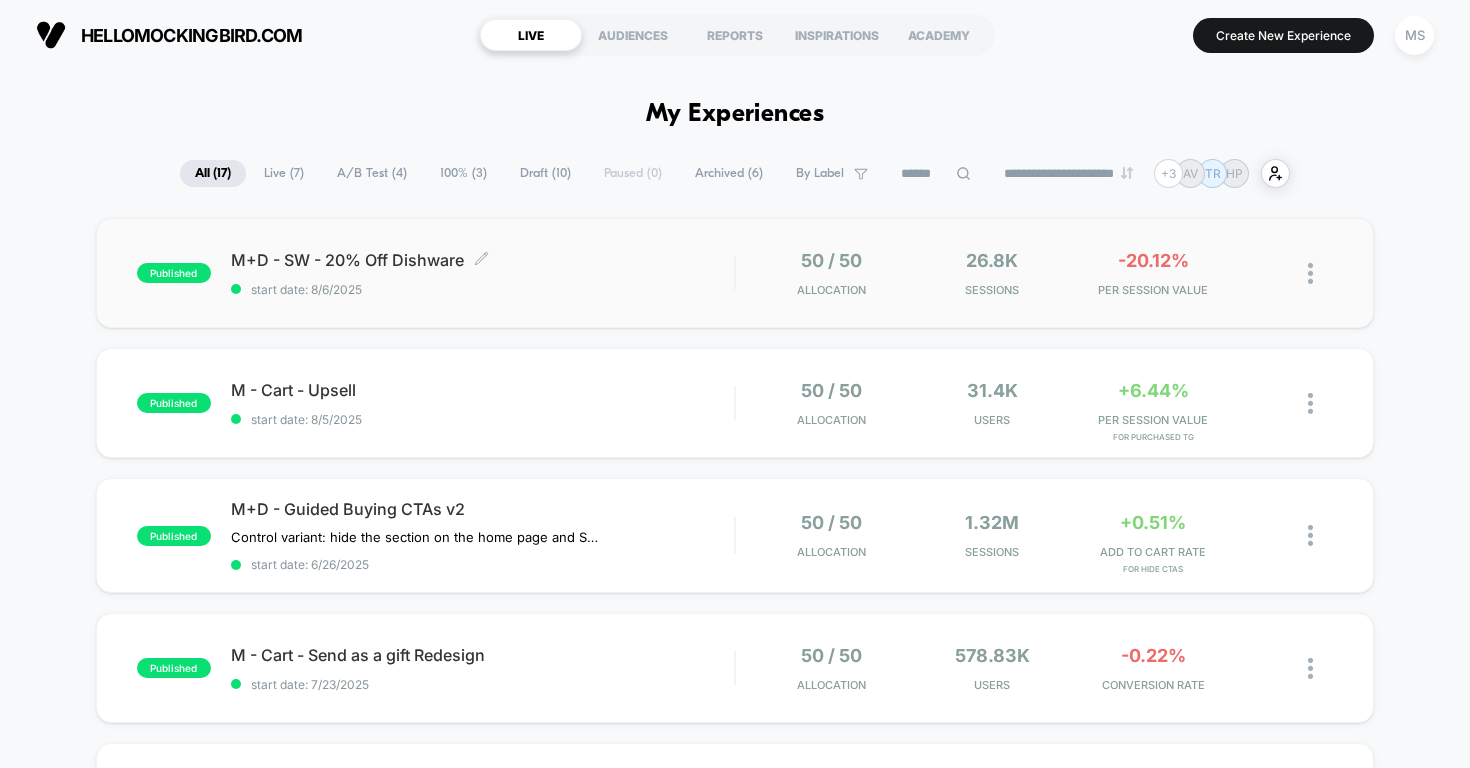 click on "M+D - SW - 20% Off Dishware Click to edit experience details" at bounding box center [483, 260] 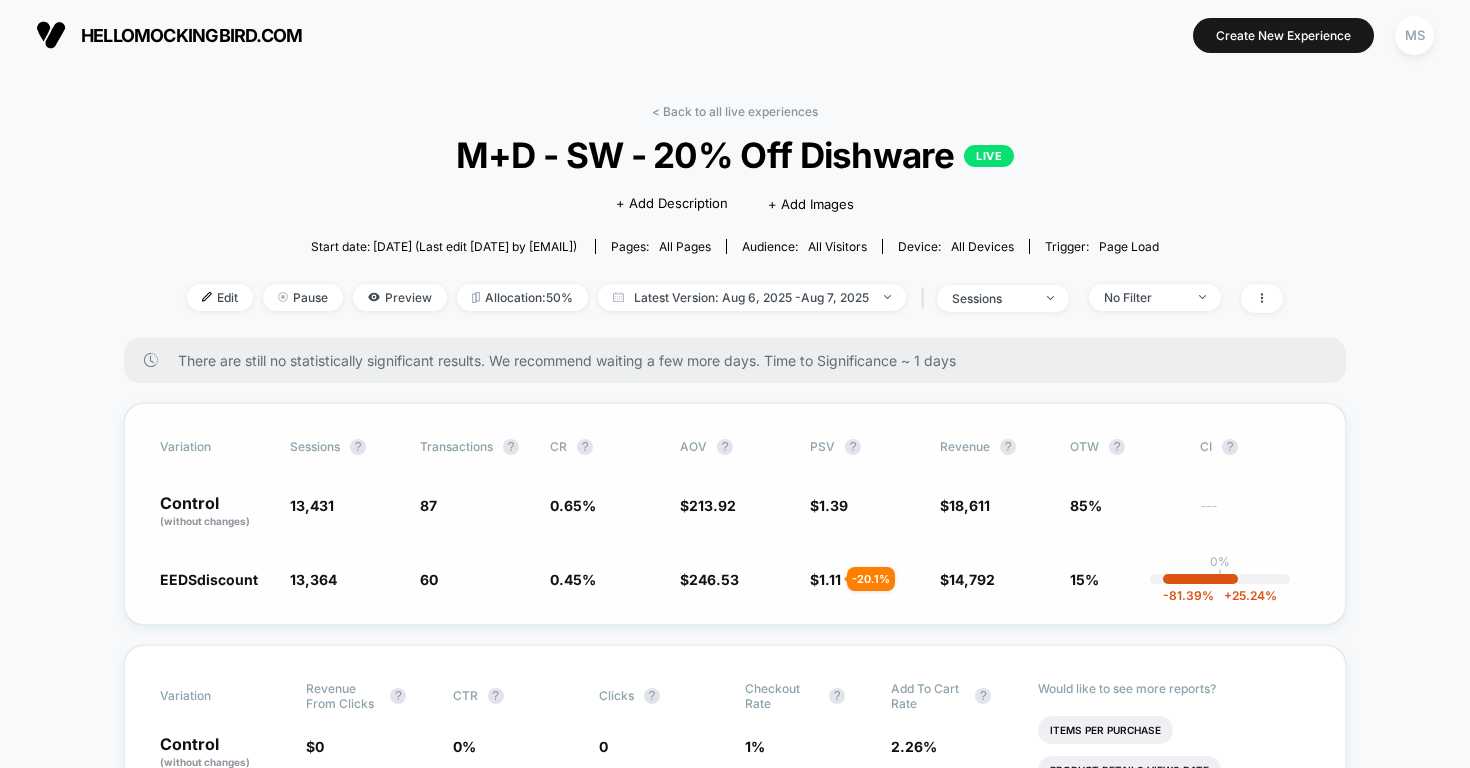 drag, startPoint x: 413, startPoint y: 483, endPoint x: 485, endPoint y: 591, distance: 129.79985 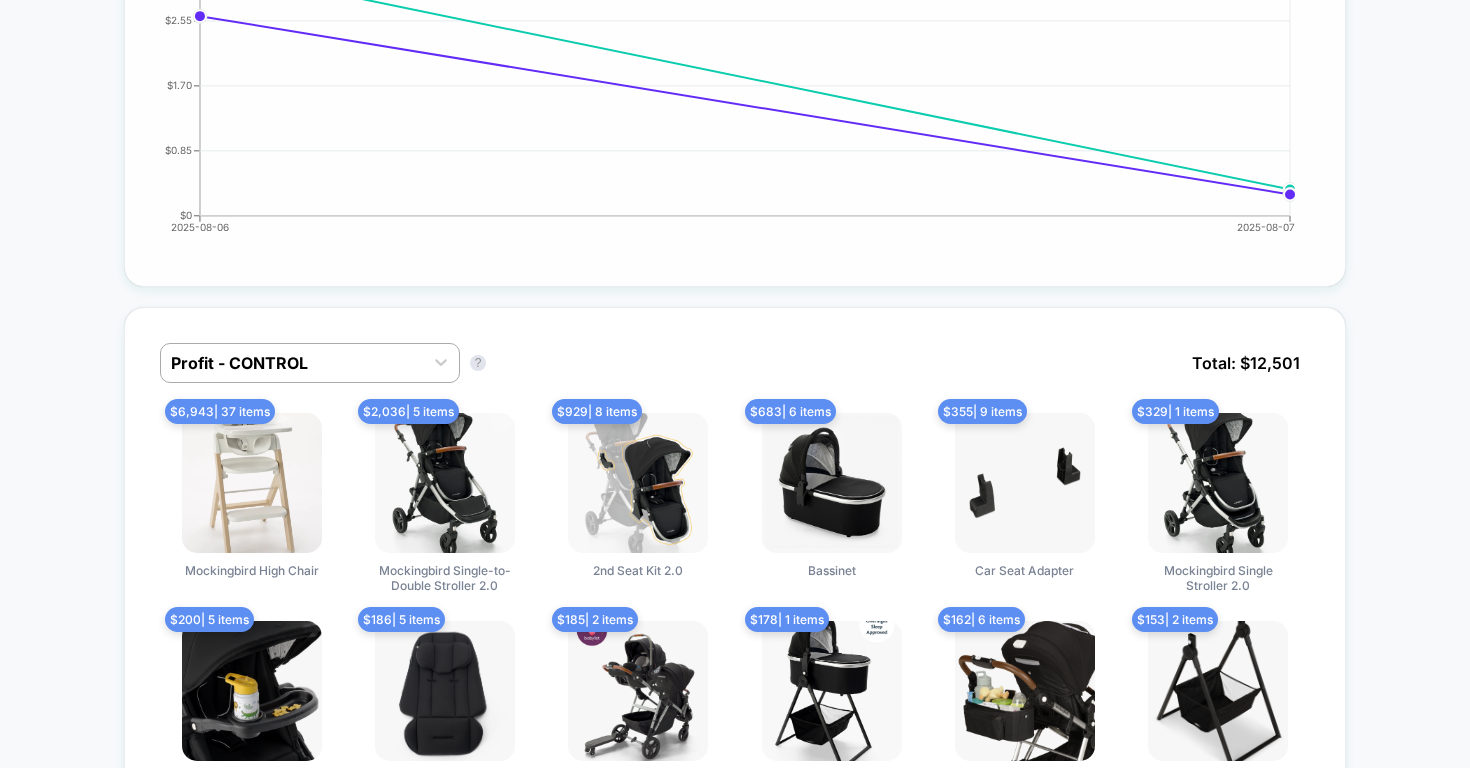 scroll, scrollTop: 1317, scrollLeft: 0, axis: vertical 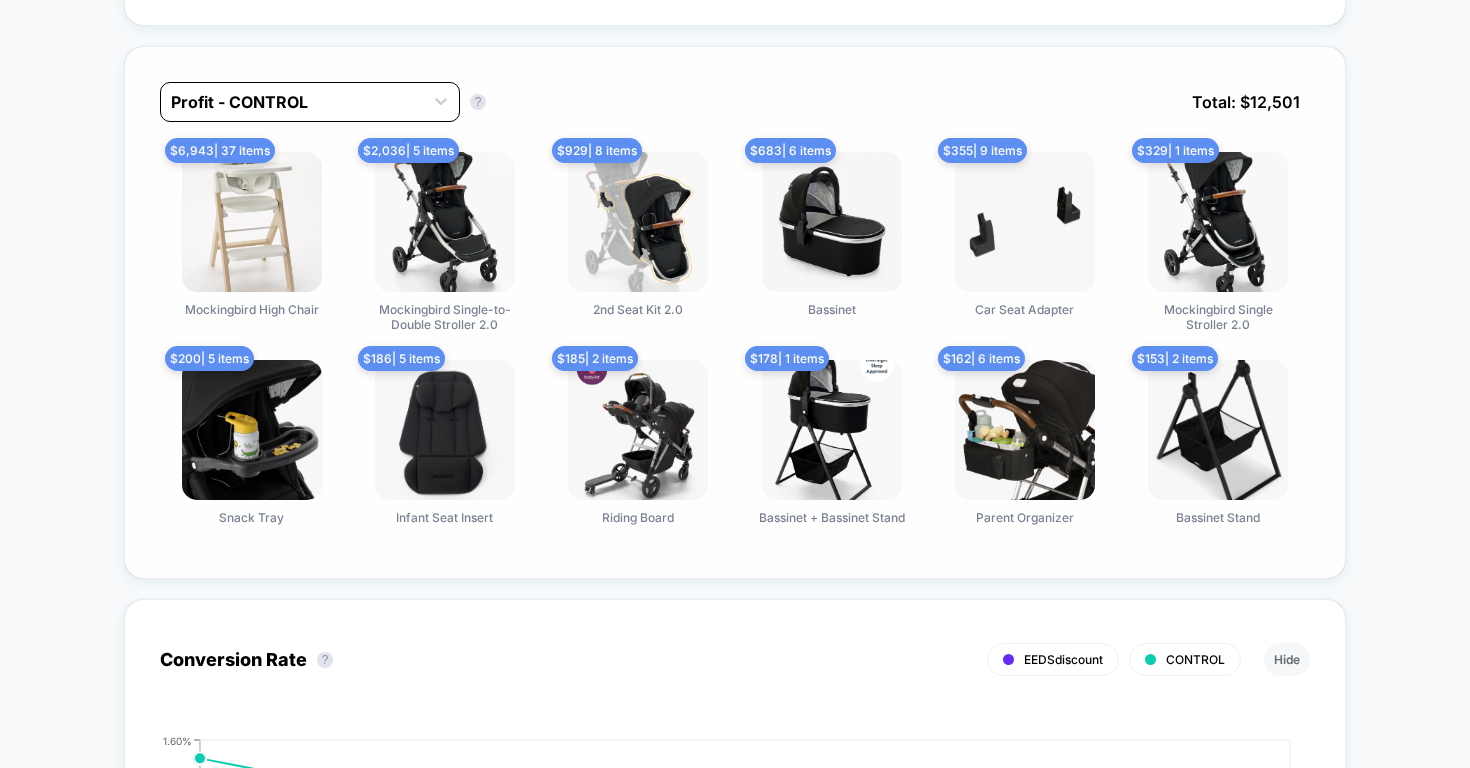 click at bounding box center [292, 102] 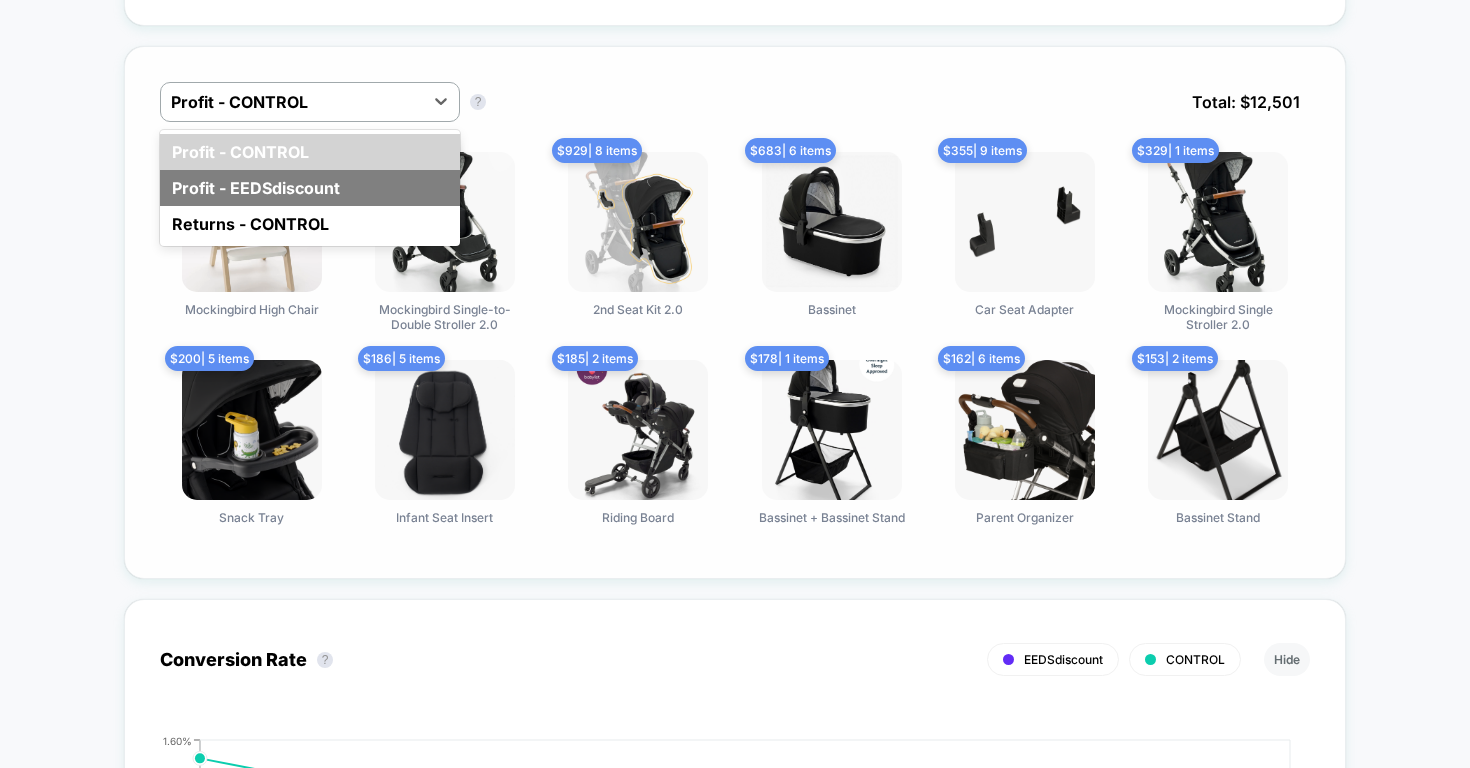 click on "Profit   - EEDSdiscount" at bounding box center (310, 188) 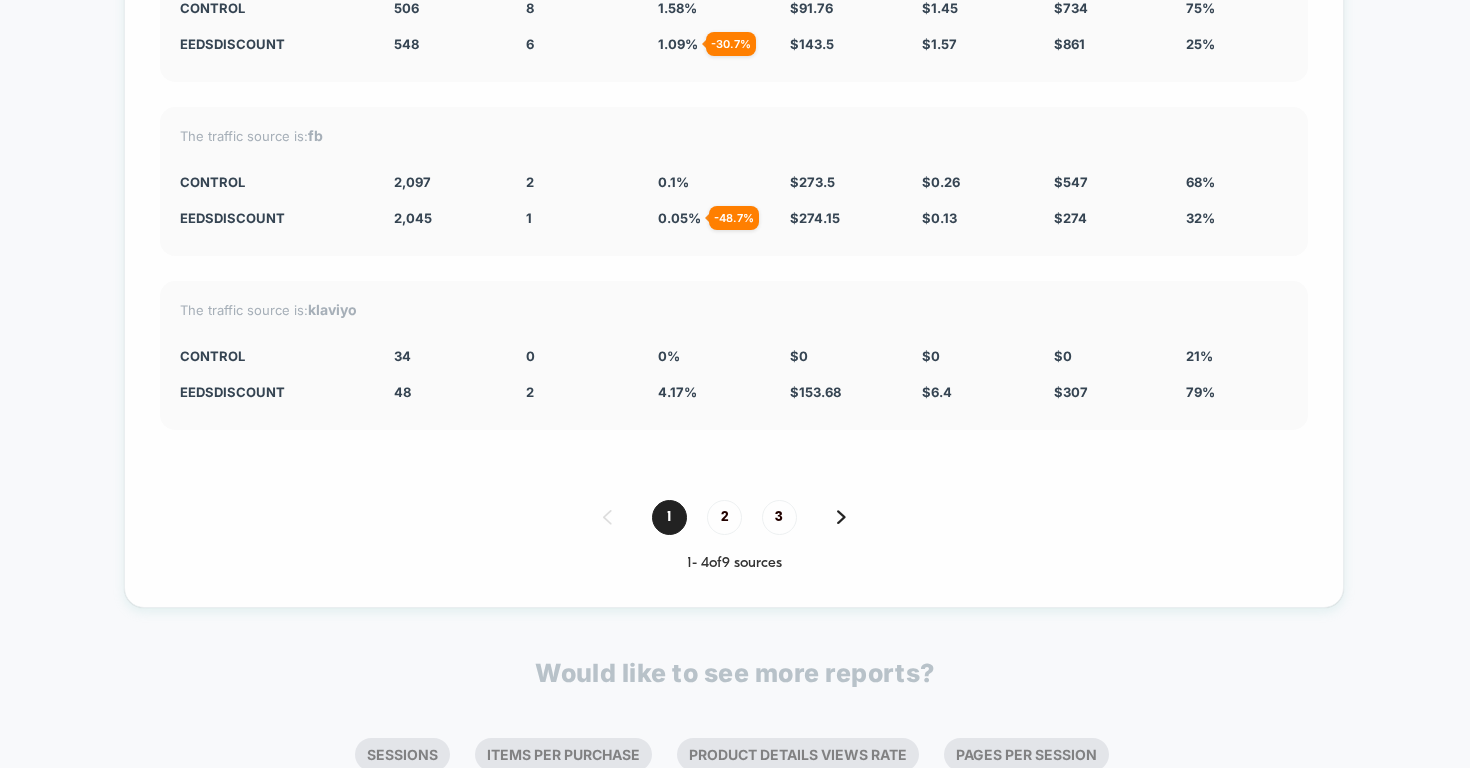 scroll, scrollTop: 6901, scrollLeft: 0, axis: vertical 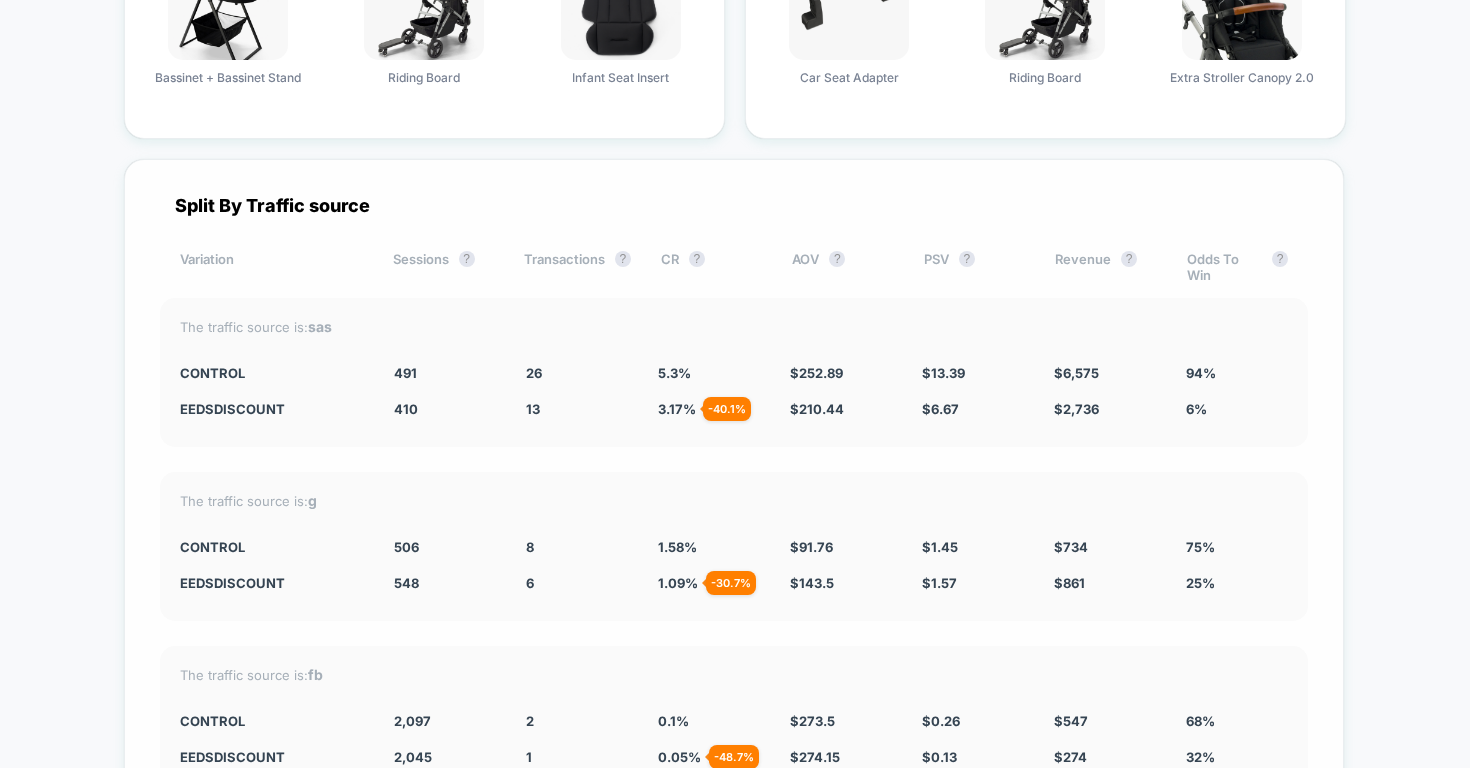 drag, startPoint x: 964, startPoint y: 51, endPoint x: 1062, endPoint y: 365, distance: 328.93768 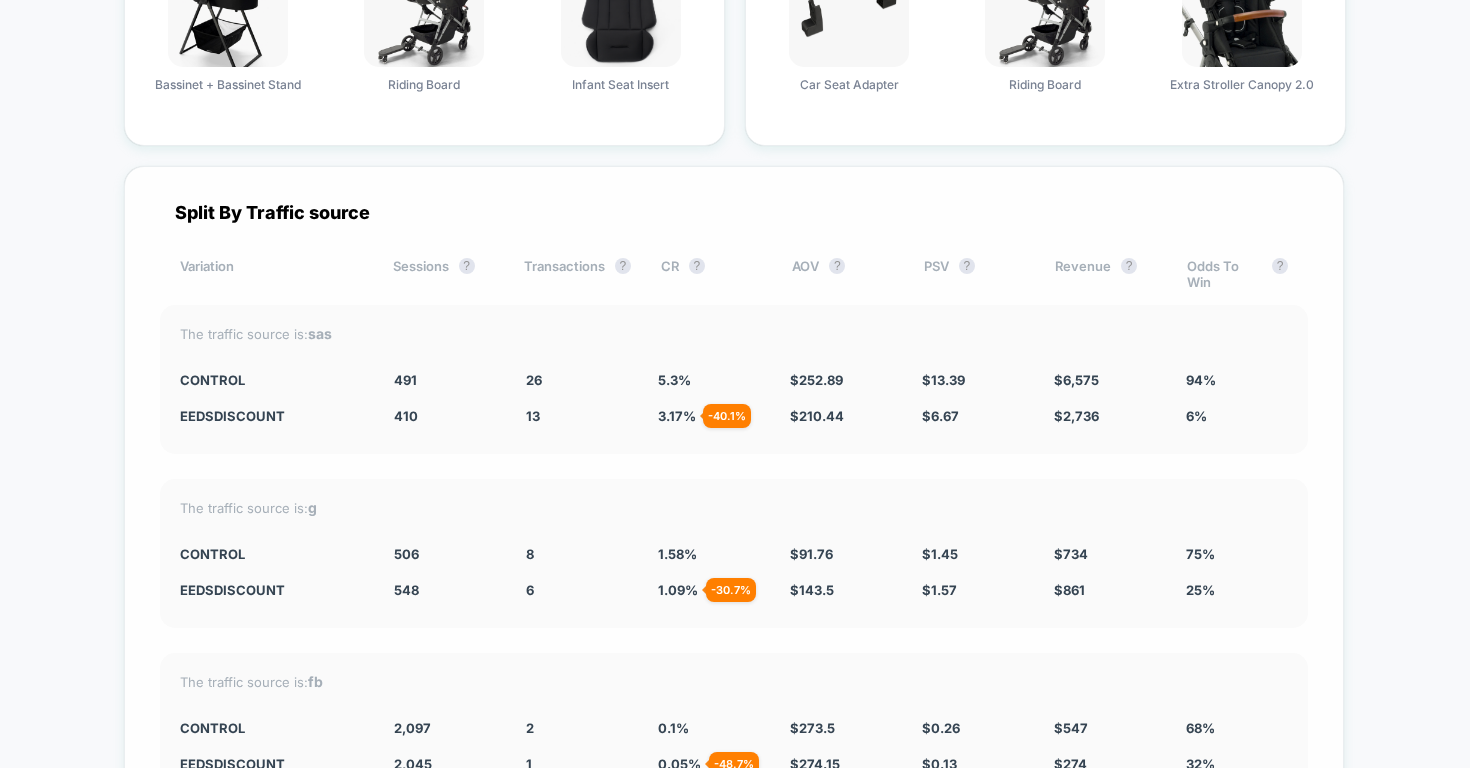 click on "The traffic source is:  sas CONTROL 491 26 5.3 % $ 252.89 $ 13.39 $ 6,575 94% EEDSdiscount 410 - 16.5 % 13 - 40.1 % 3.17 % - 40.1 % $ 210.44 - 16.8 % $ 6.67 - 50.2 % $ 2,736 - 50.2 % 6%" at bounding box center [734, 379] 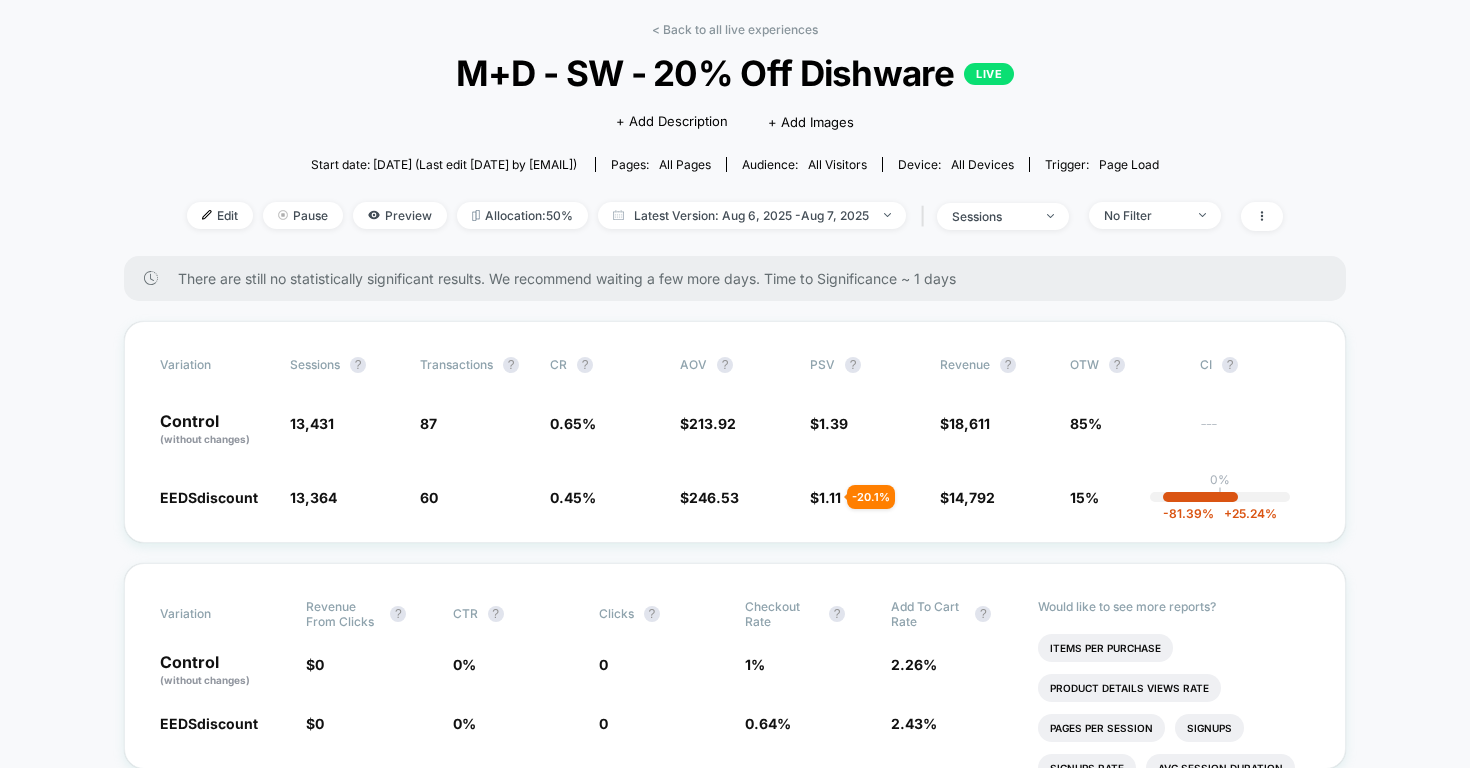 scroll, scrollTop: 21, scrollLeft: 0, axis: vertical 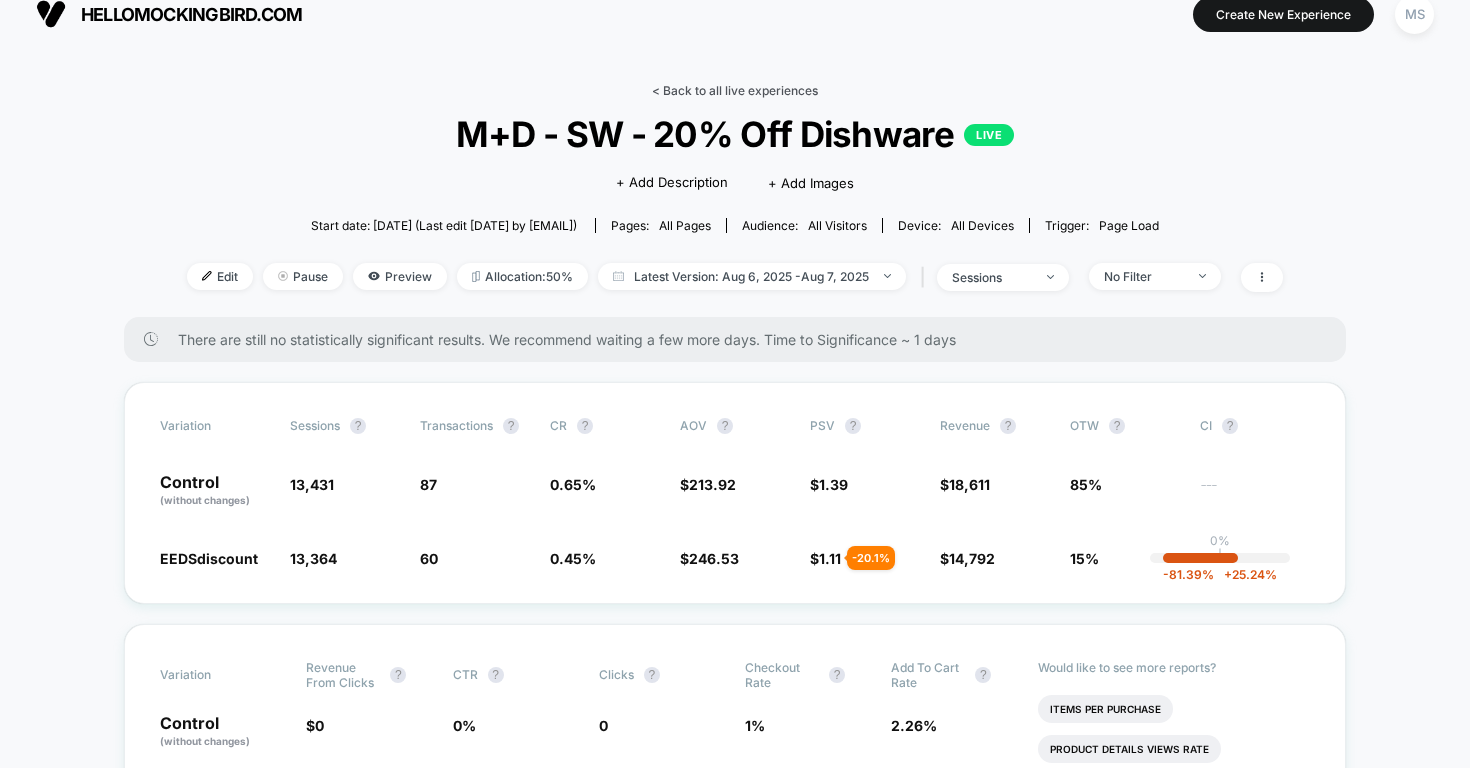 click on "< Back to all live experiences" at bounding box center [735, 90] 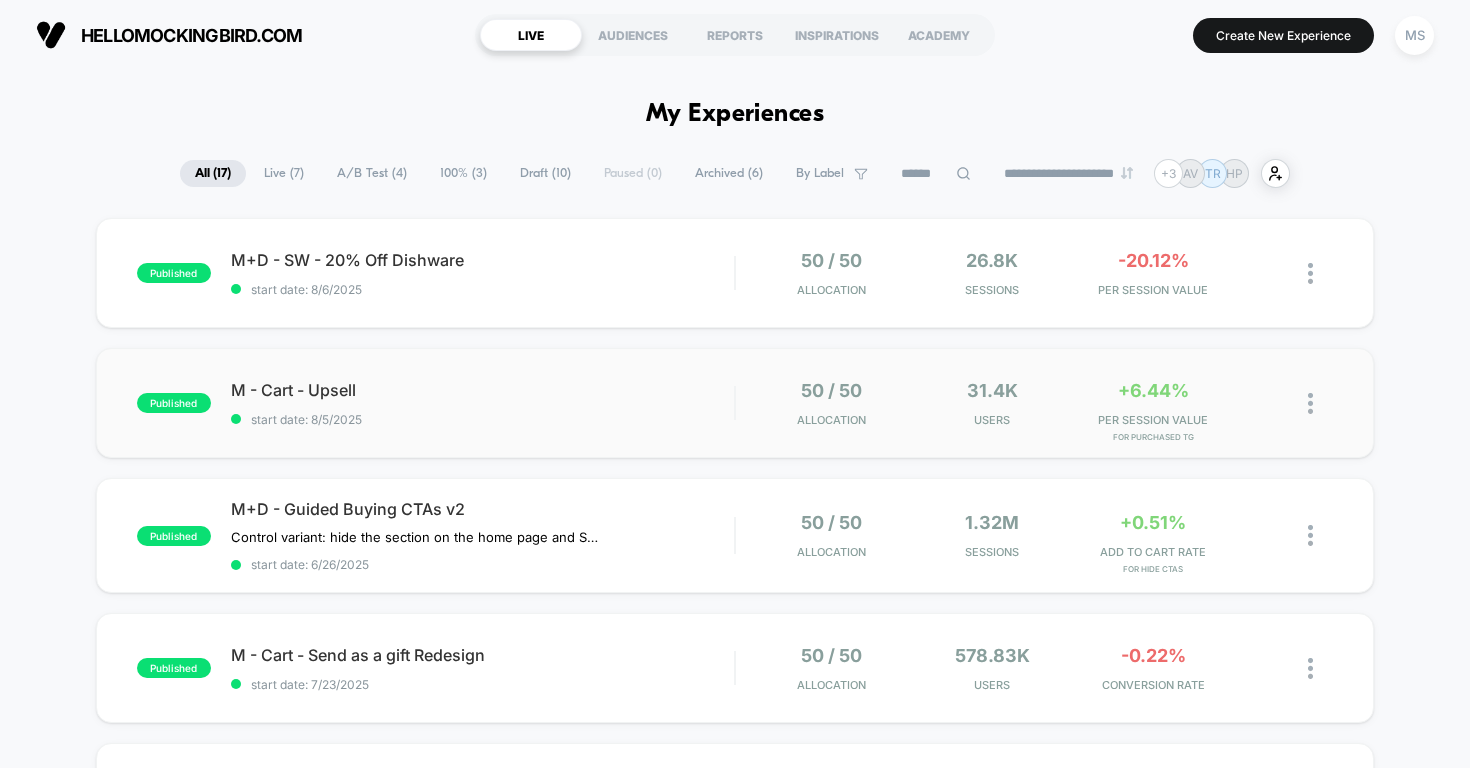 click on "published M - Cart - Upsell start date: [DATE] 50 / 50 Allocation 31.4k Users +6.44% PER SESSION VALUE for Purchased TG" at bounding box center (735, 403) 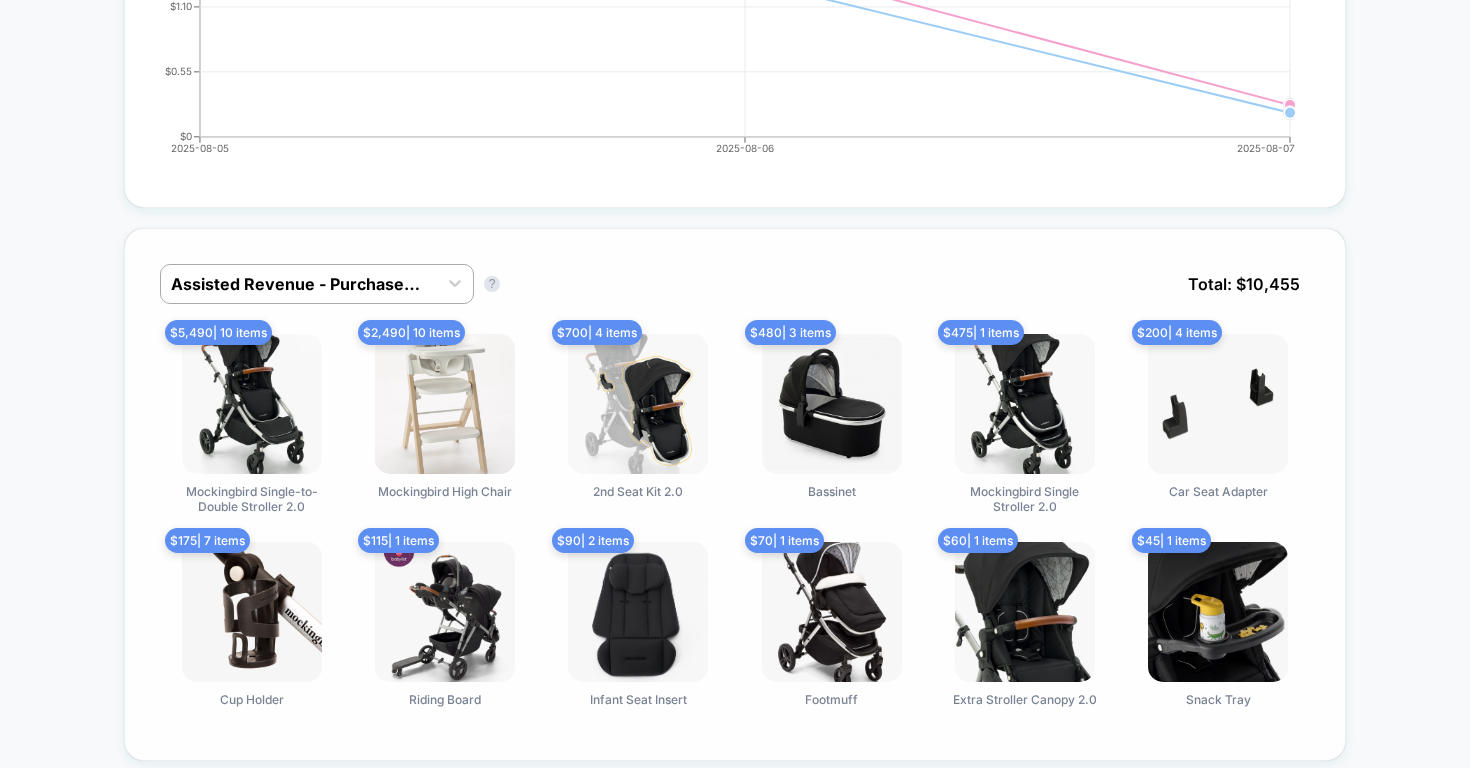 scroll, scrollTop: 1417, scrollLeft: 0, axis: vertical 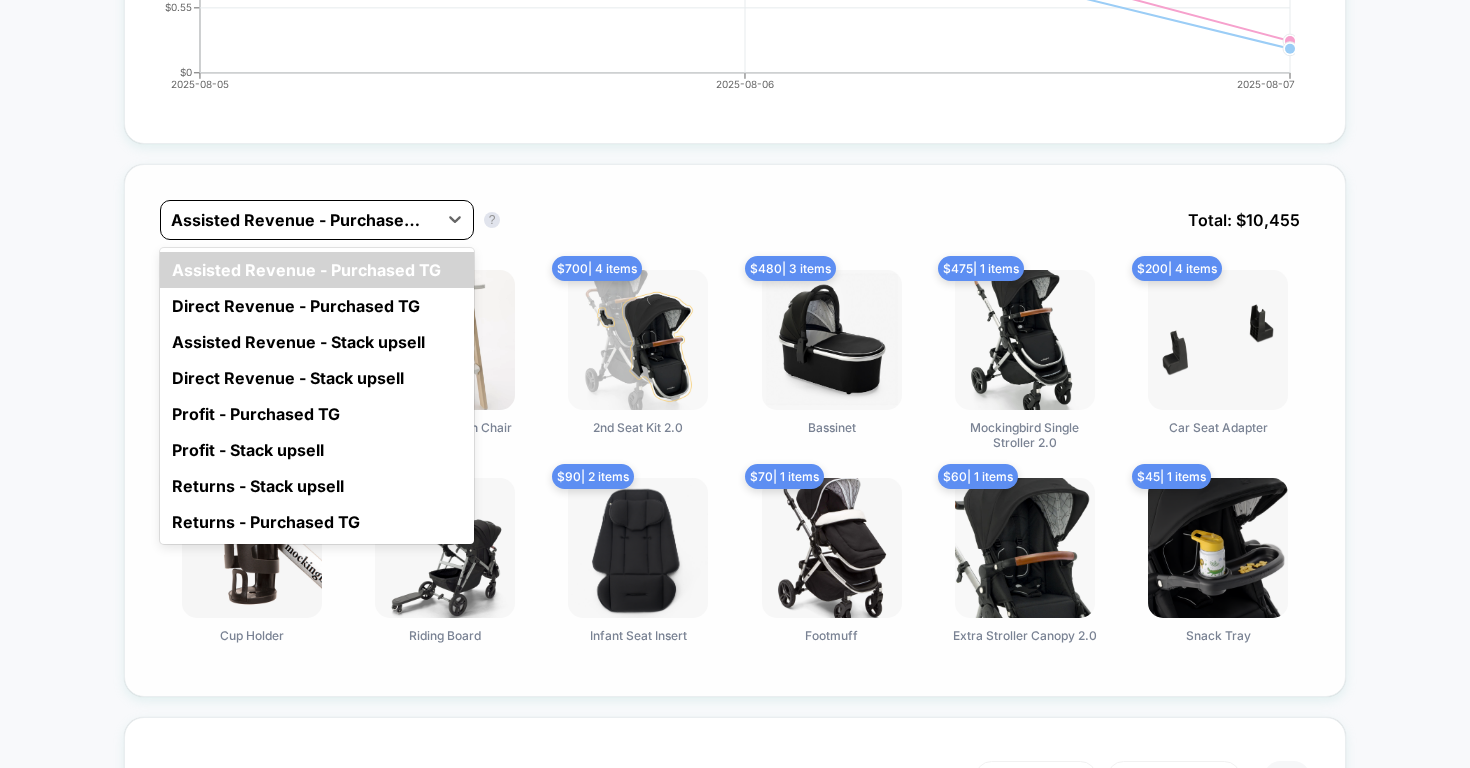 click on "Assisted Revenue  - Purchased TG" at bounding box center (299, 220) 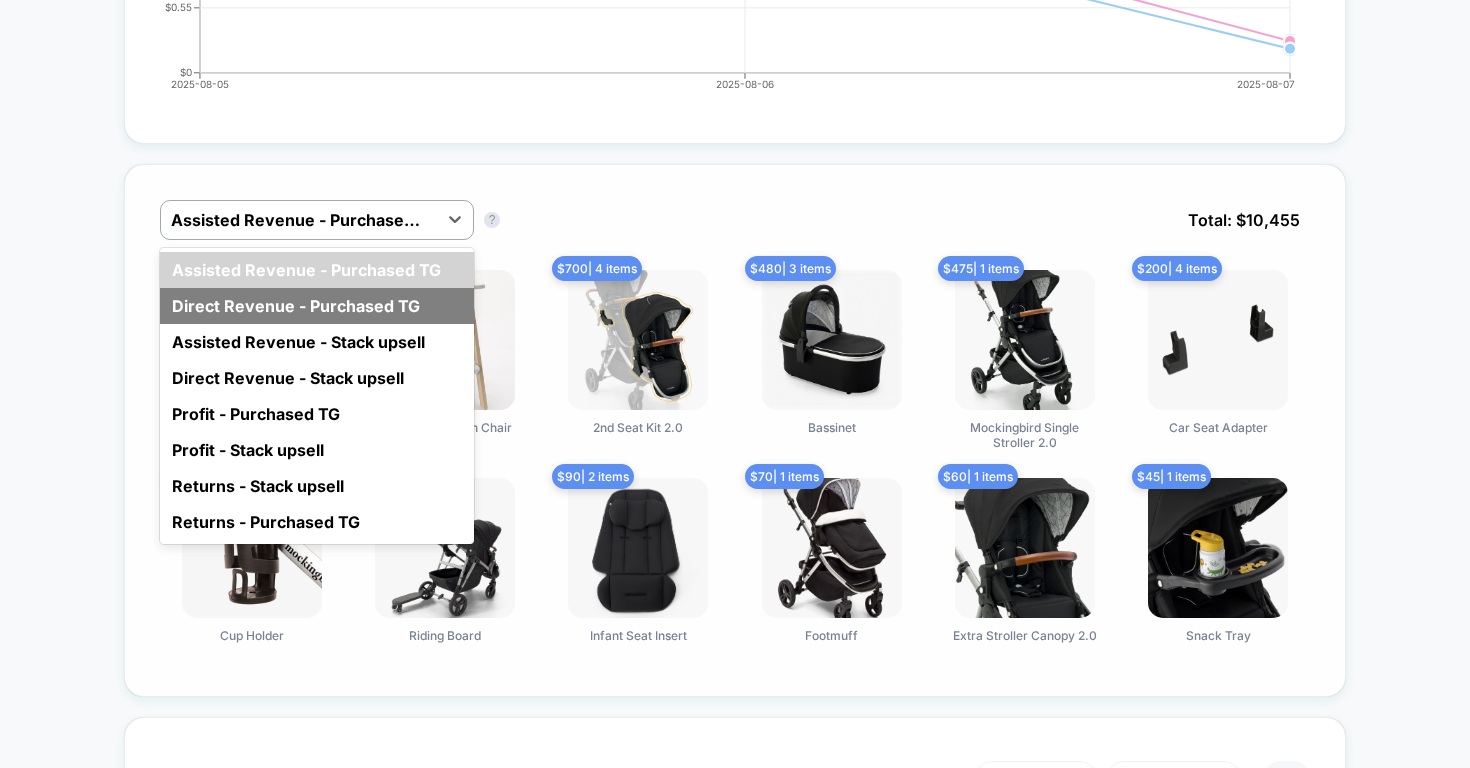 click on "Direct Revenue  - Purchased TG" at bounding box center [317, 306] 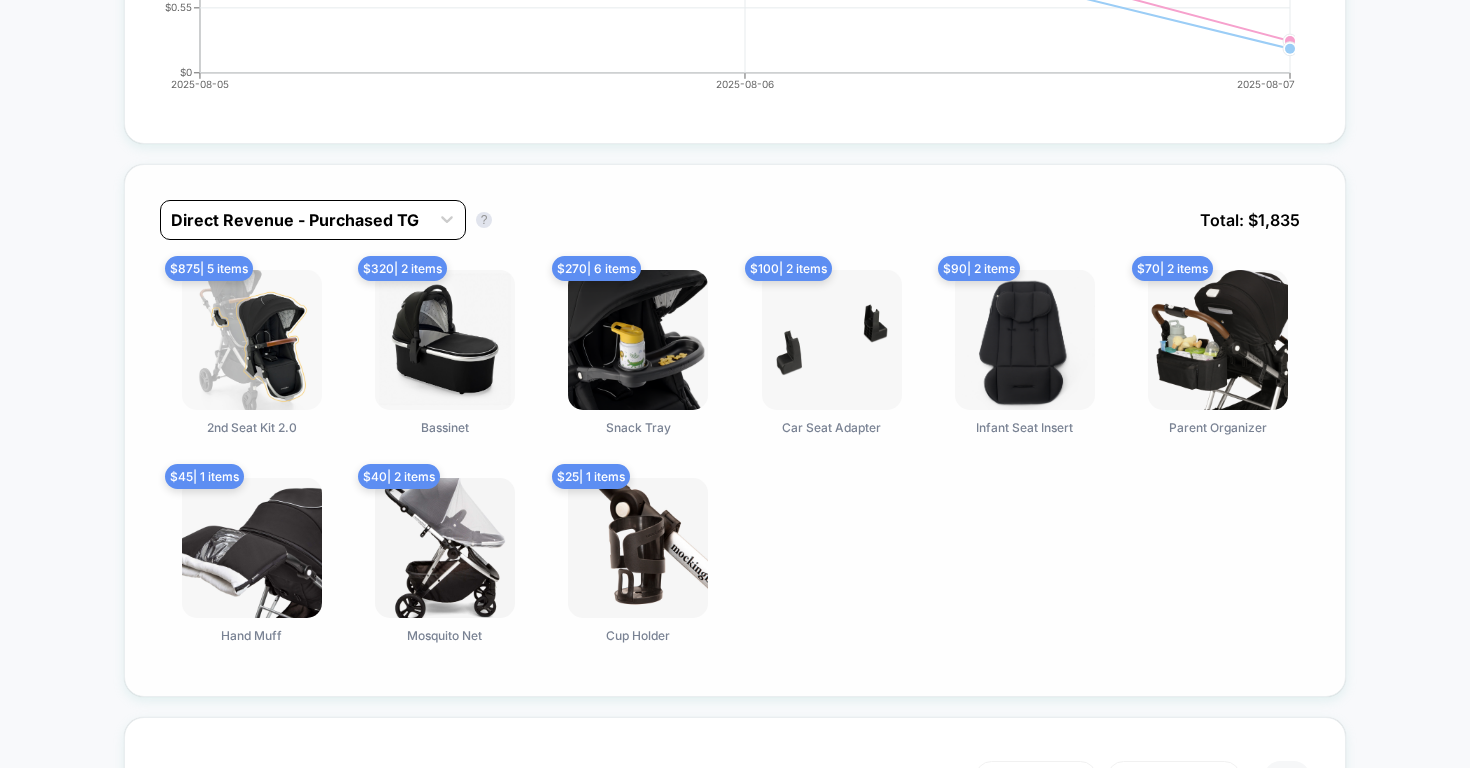 click on "Direct Revenue  - Purchased TG" at bounding box center [295, 220] 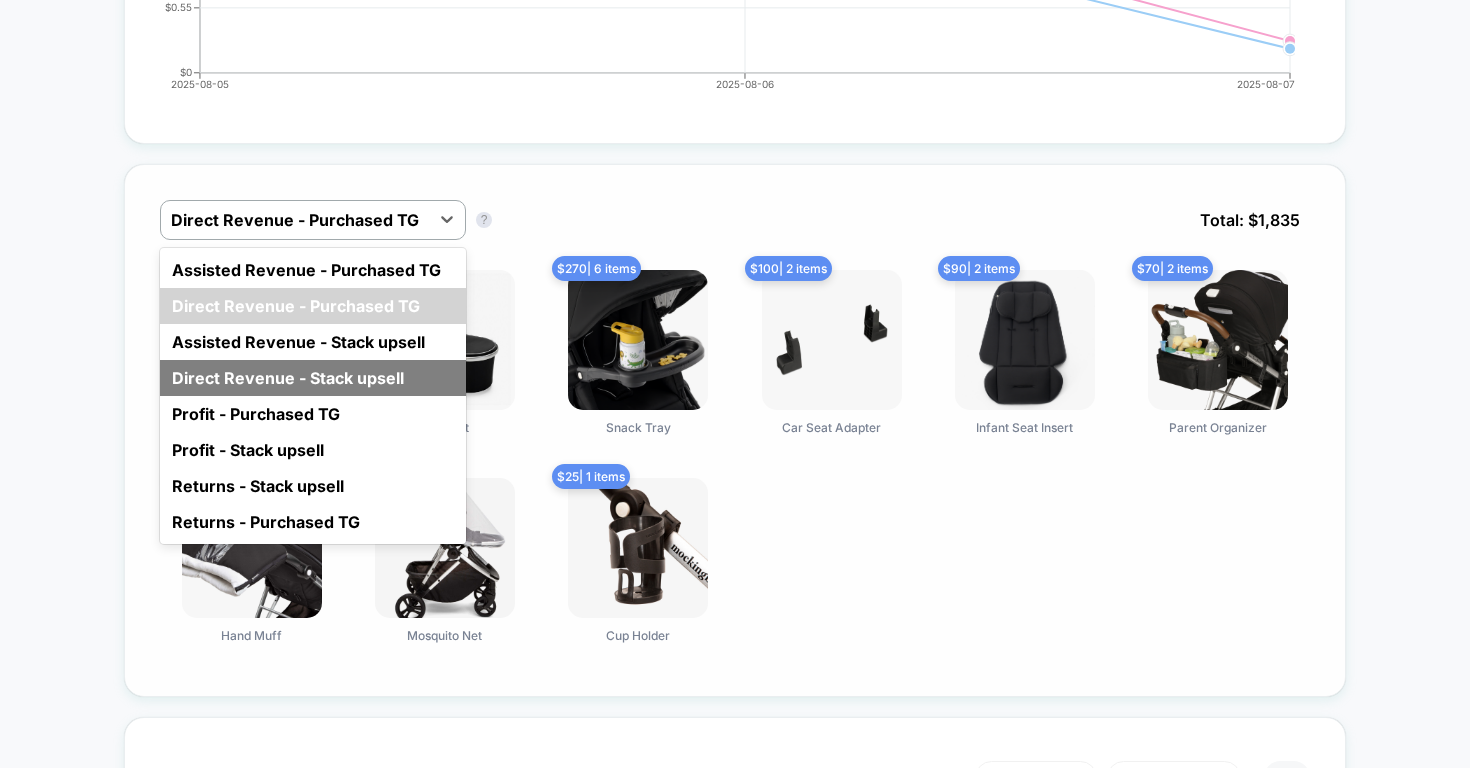 click on "Direct Revenue  - Stack upsell" at bounding box center (313, 378) 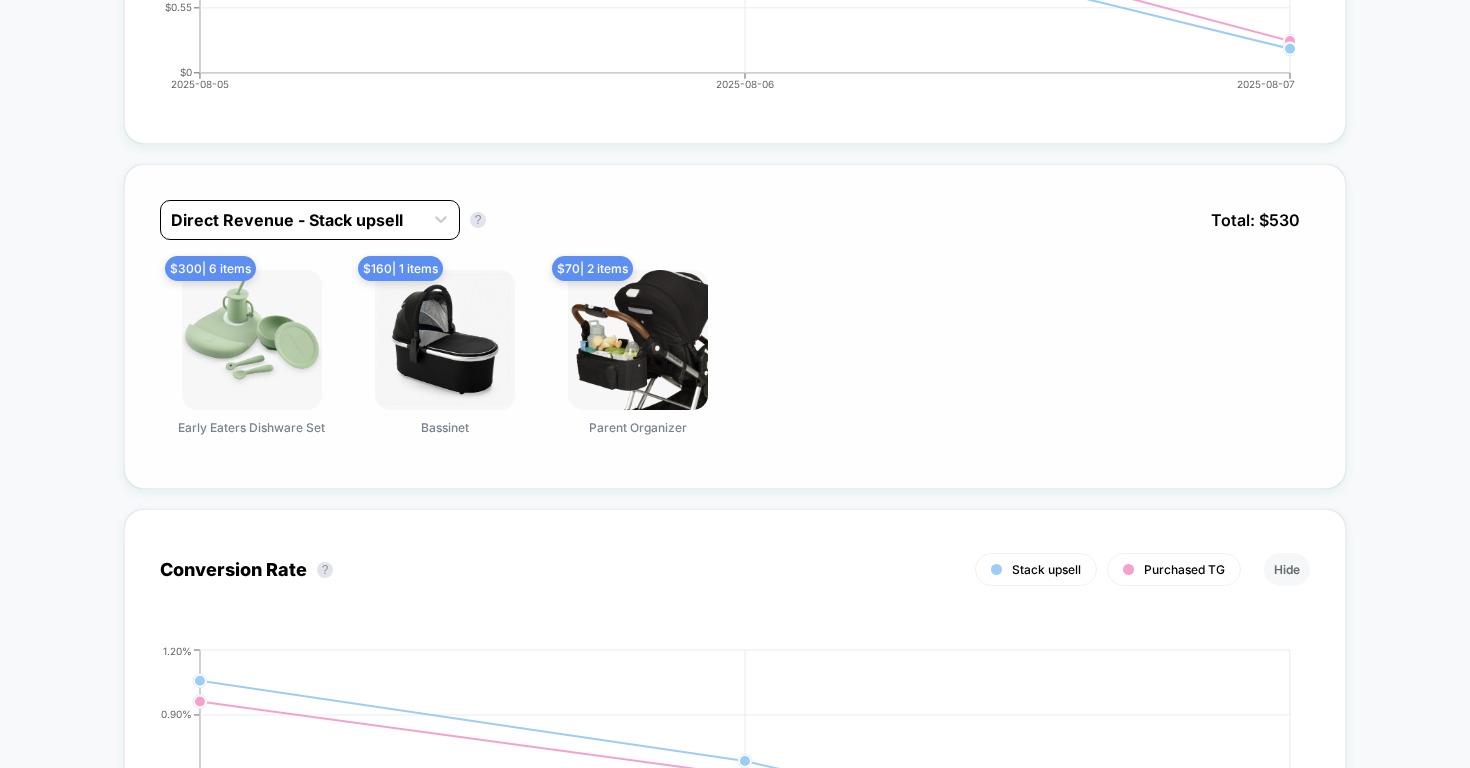 click on "Direct Revenue  - Stack upsell" at bounding box center (292, 220) 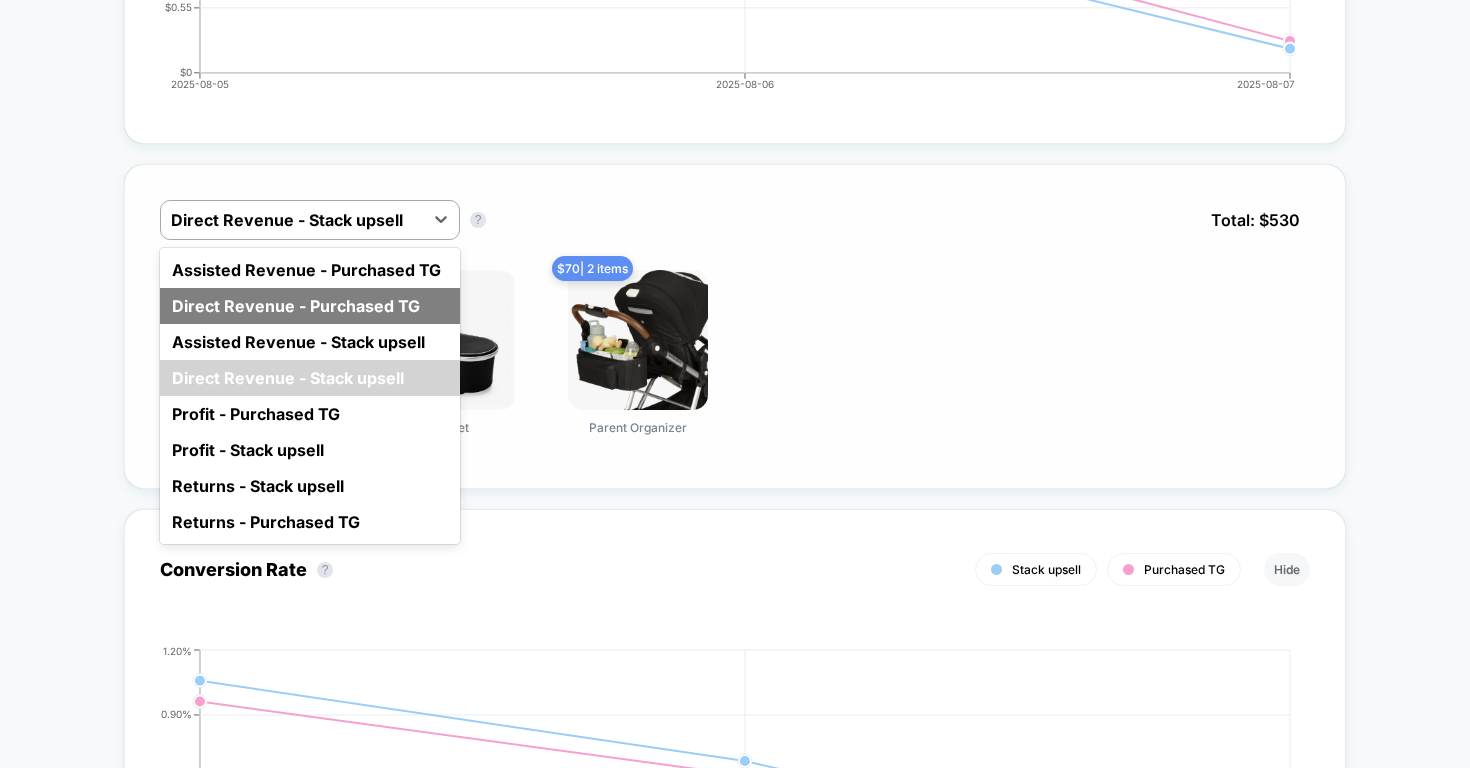 click on "Direct Revenue  - Purchased TG" at bounding box center (310, 306) 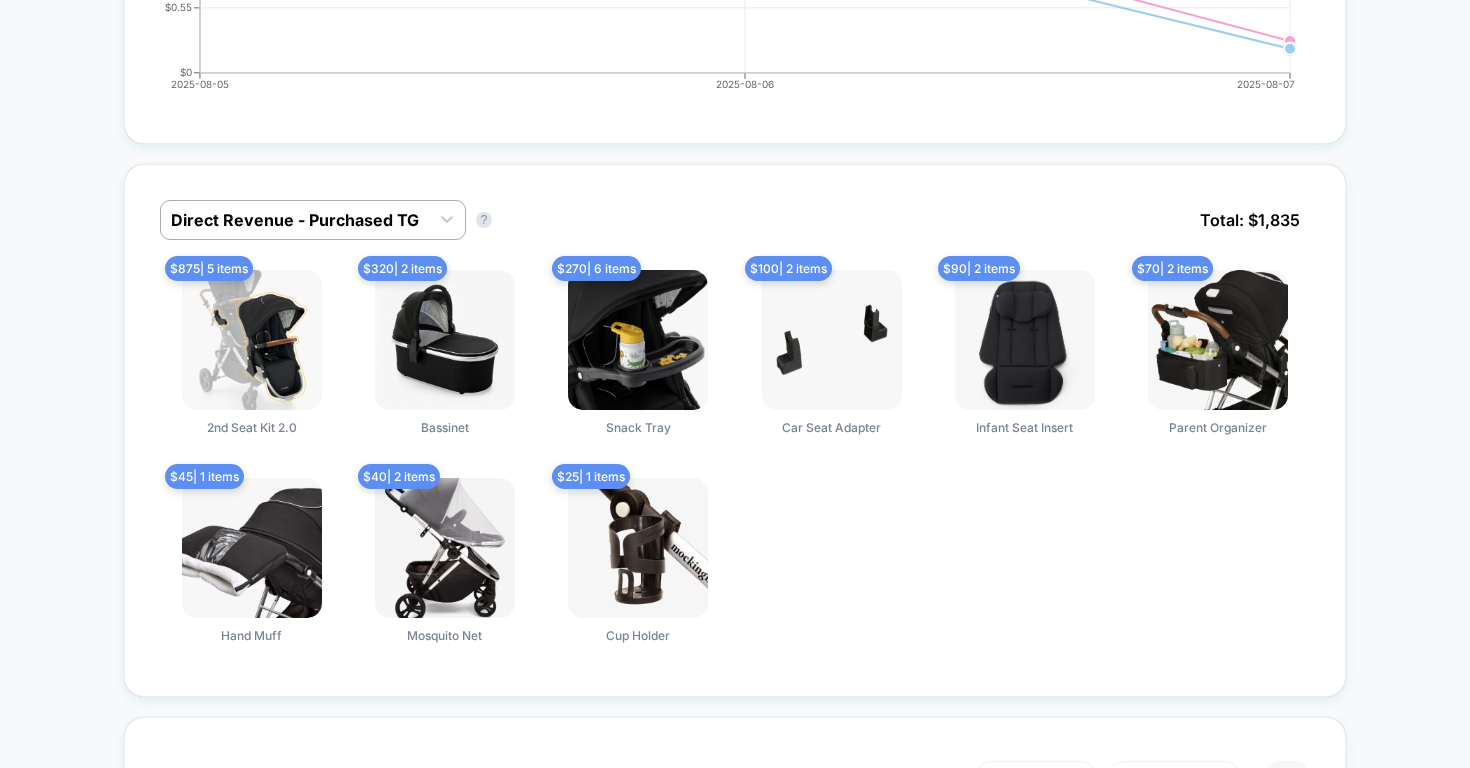 drag, startPoint x: 982, startPoint y: 631, endPoint x: 832, endPoint y: 236, distance: 422.5222 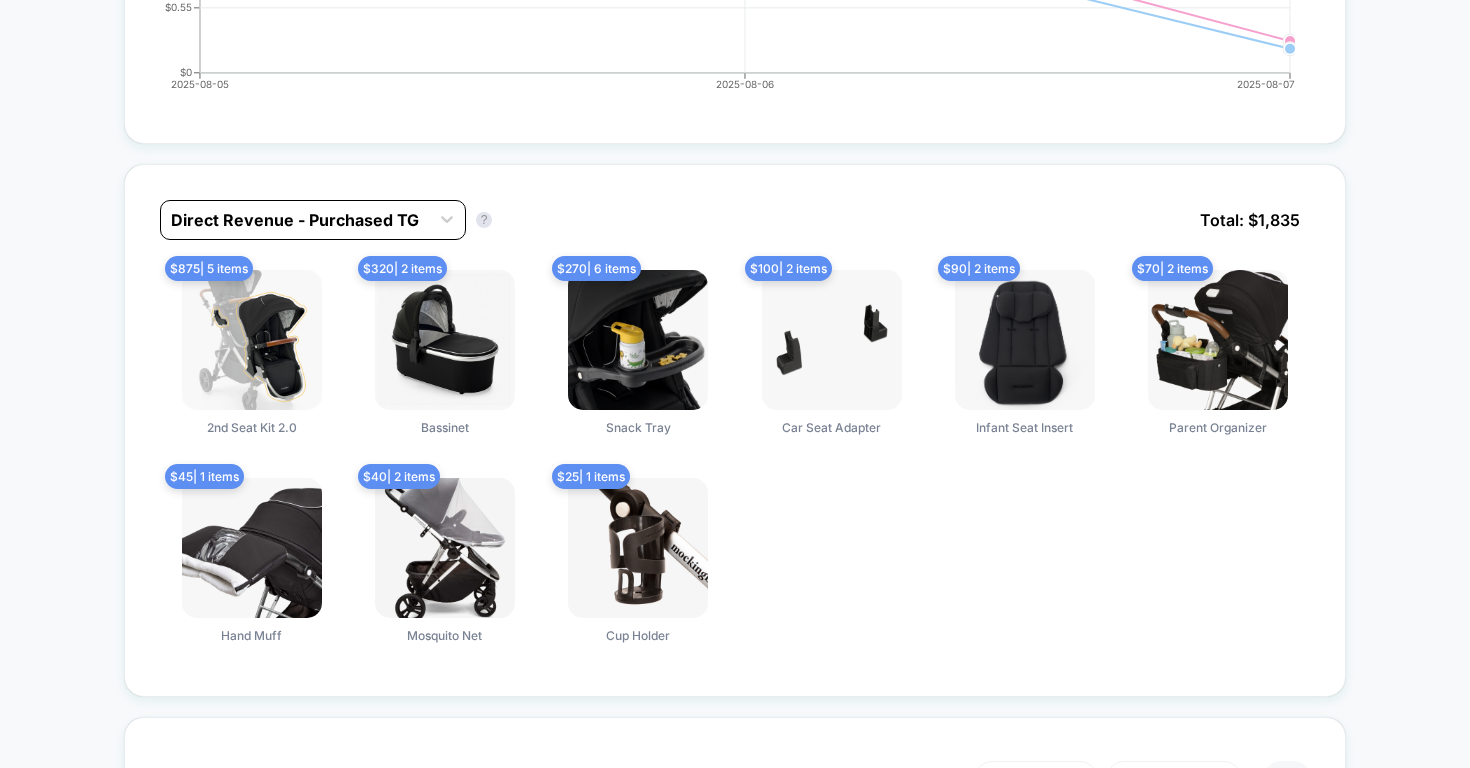 click on "Direct Revenue  - Purchased TG" at bounding box center [295, 220] 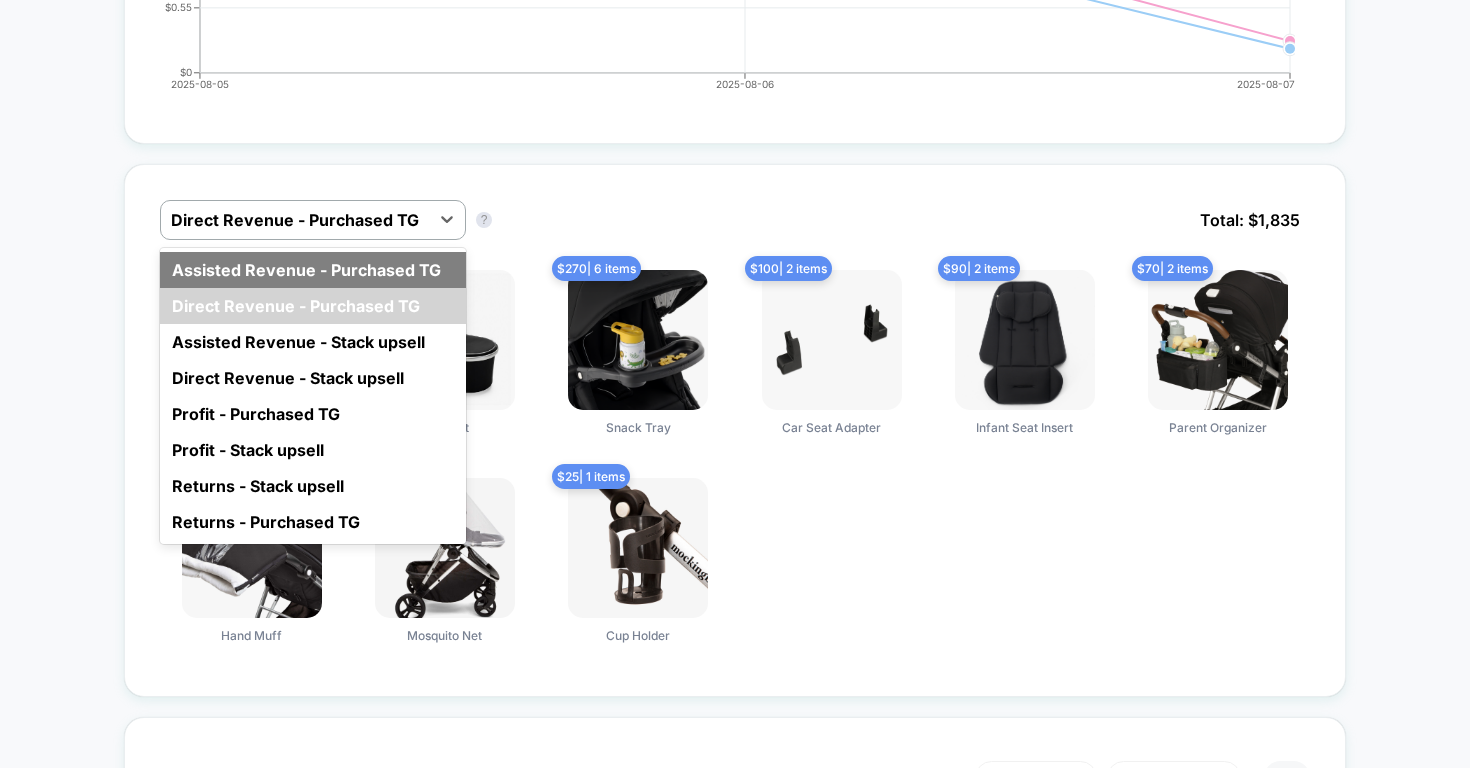 click on "Assisted Revenue  - Purchased TG" at bounding box center [313, 270] 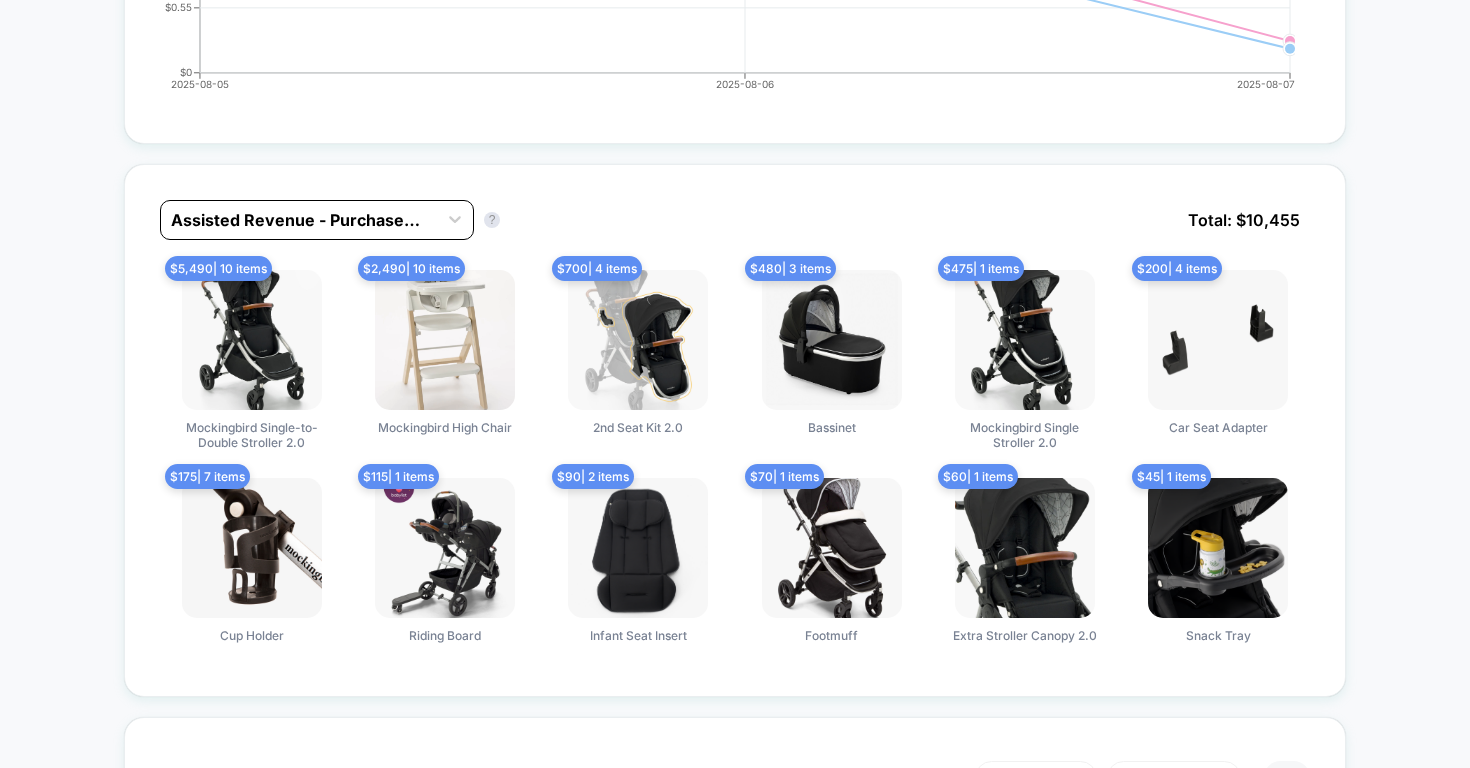 click on "Assisted Revenue  - Purchased TG" at bounding box center (299, 220) 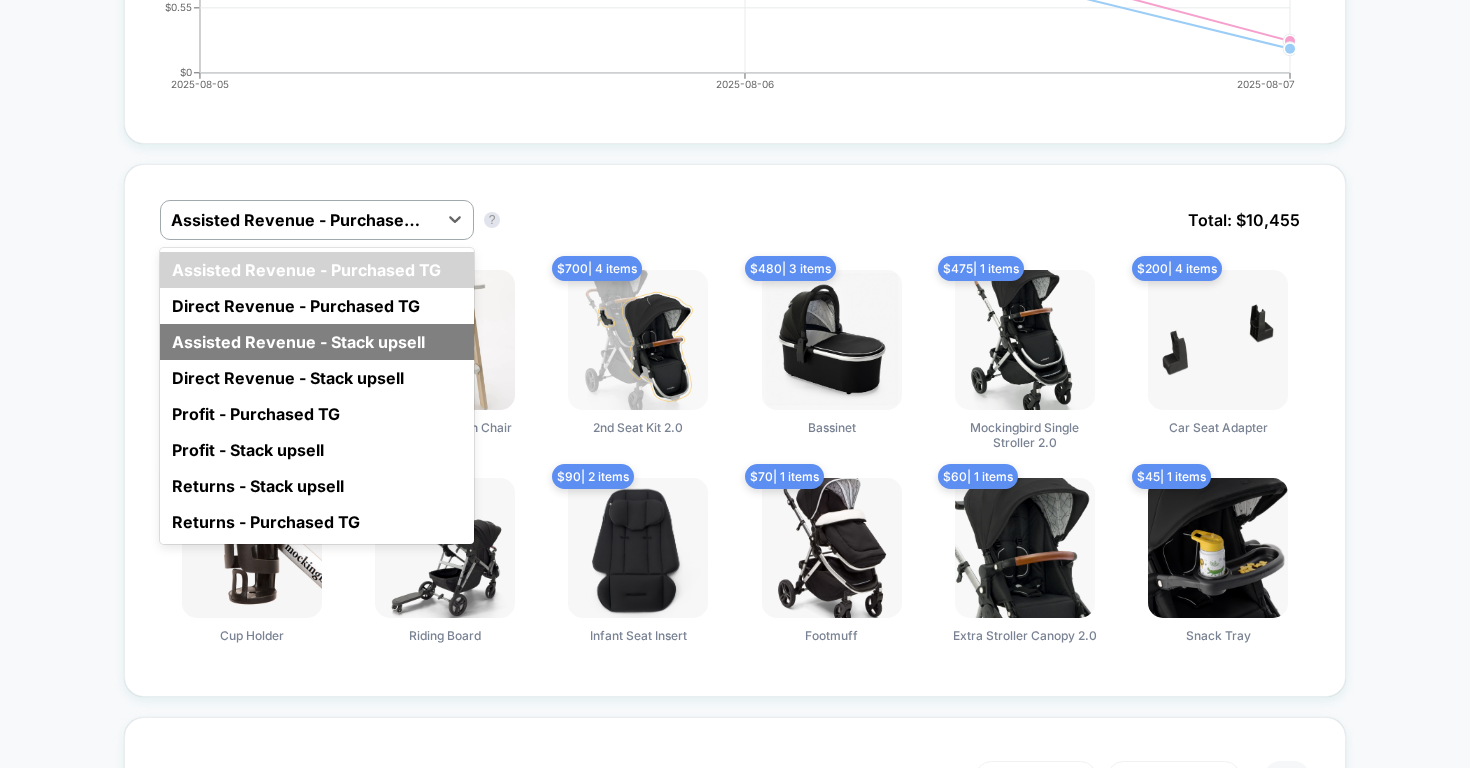 click on "Assisted Revenue  - Stack upsell" at bounding box center [317, 342] 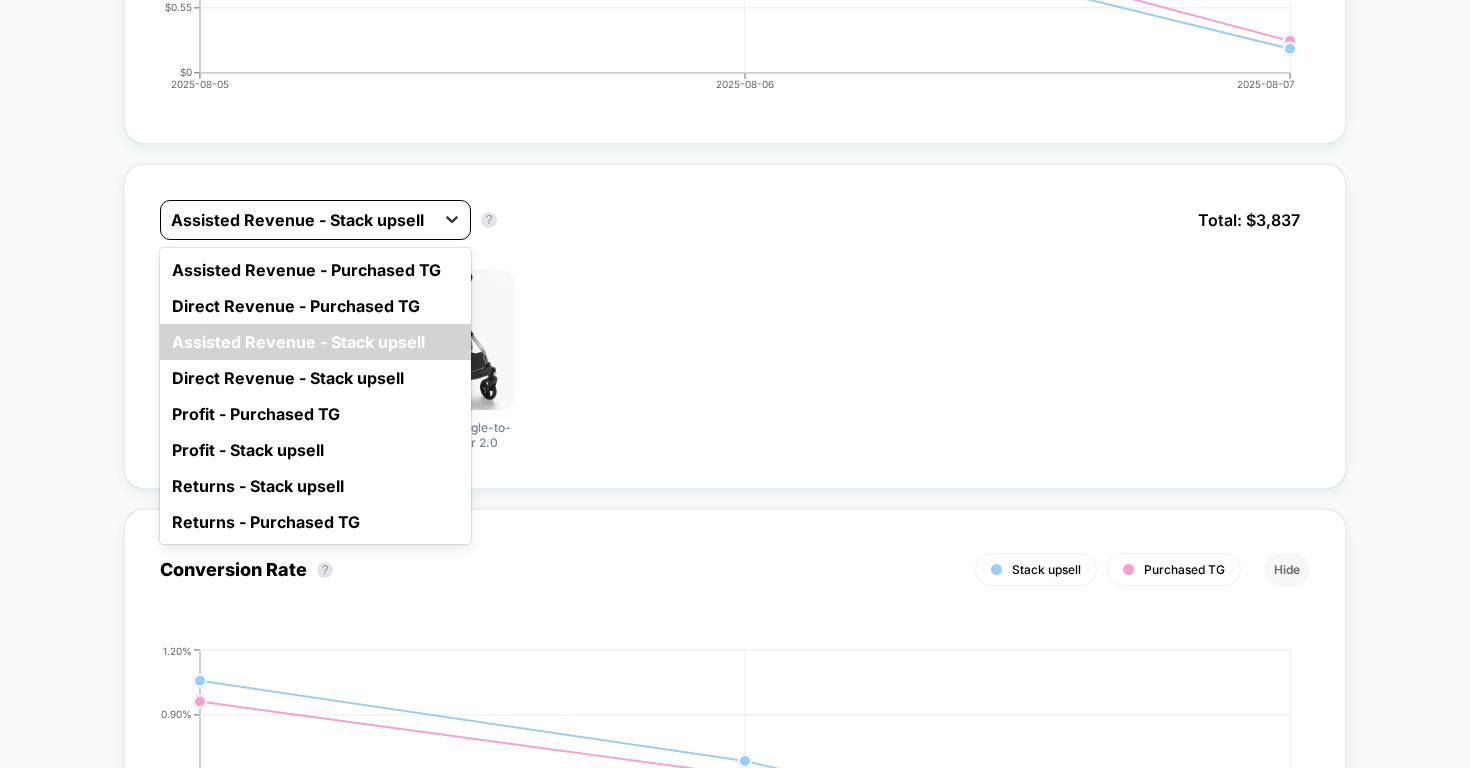 click 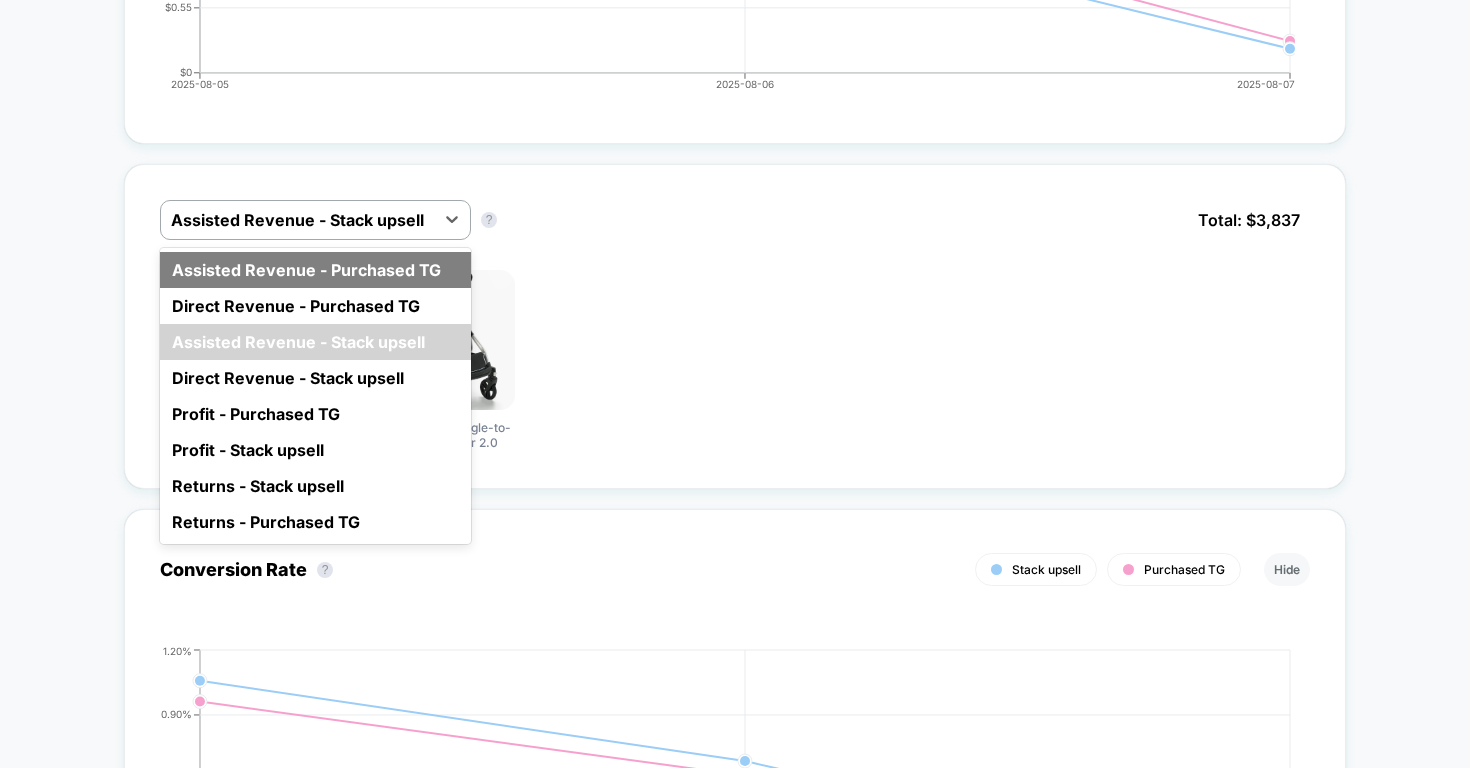 click on "Assisted Revenue  - Purchased TG" at bounding box center (315, 270) 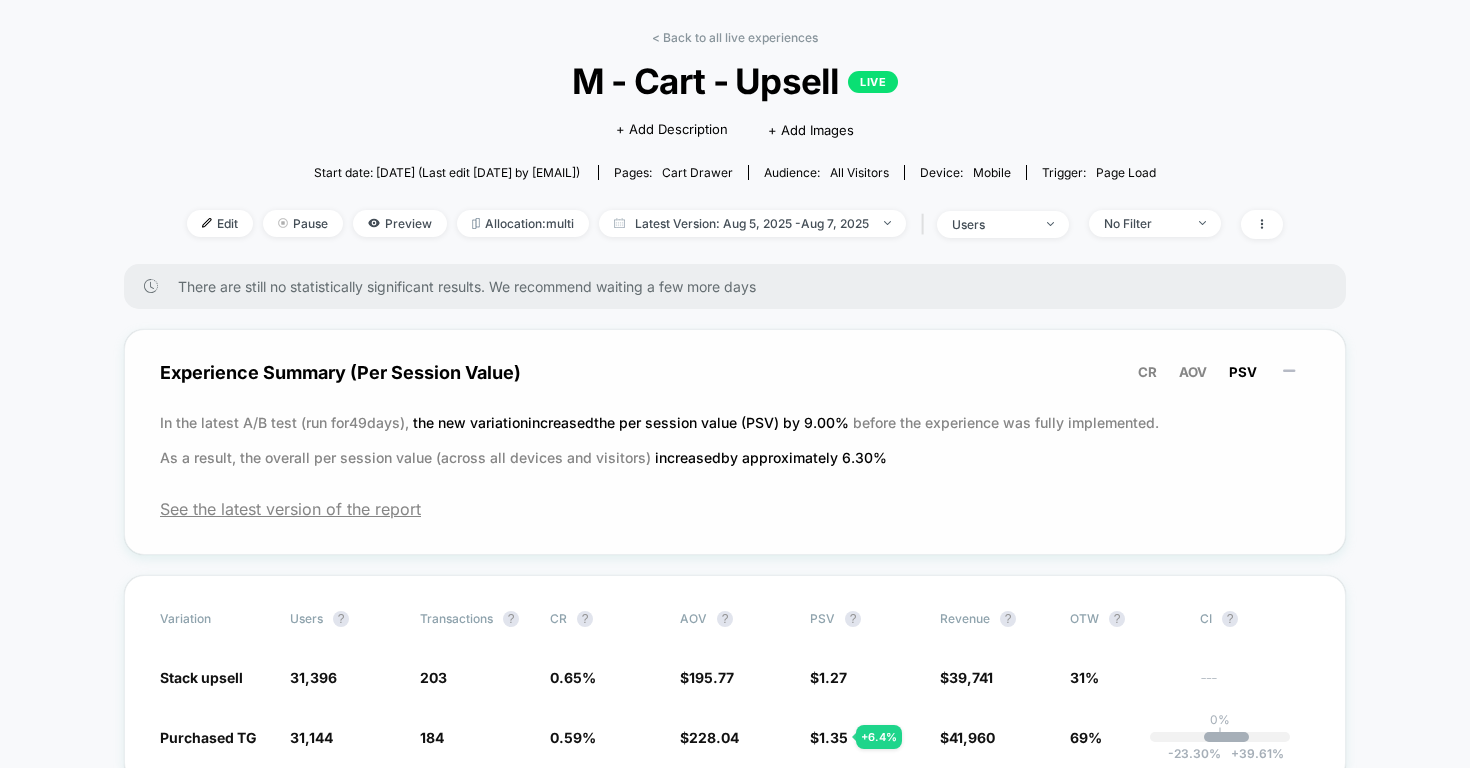 scroll, scrollTop: 43, scrollLeft: 0, axis: vertical 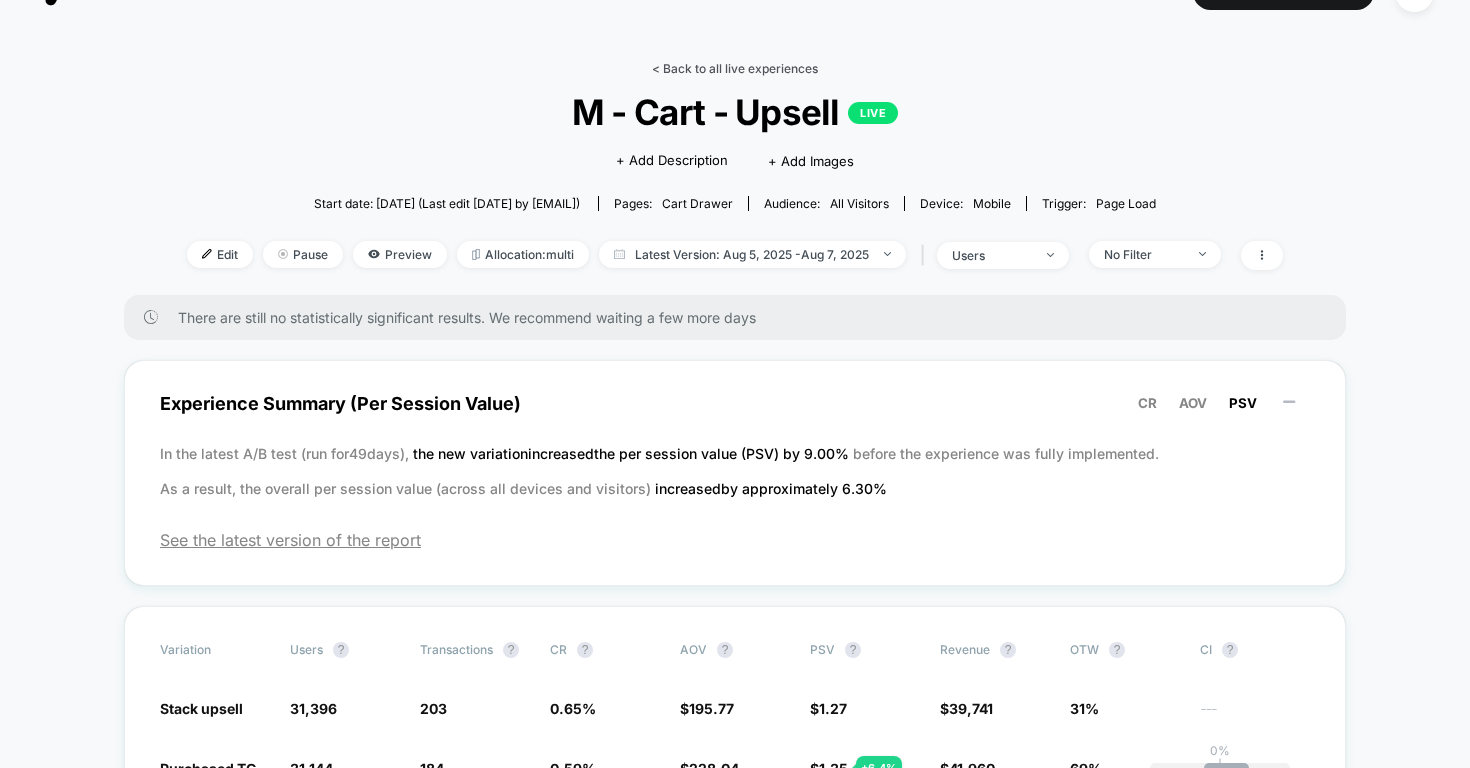 click on "< Back to all live experiences" at bounding box center [735, 68] 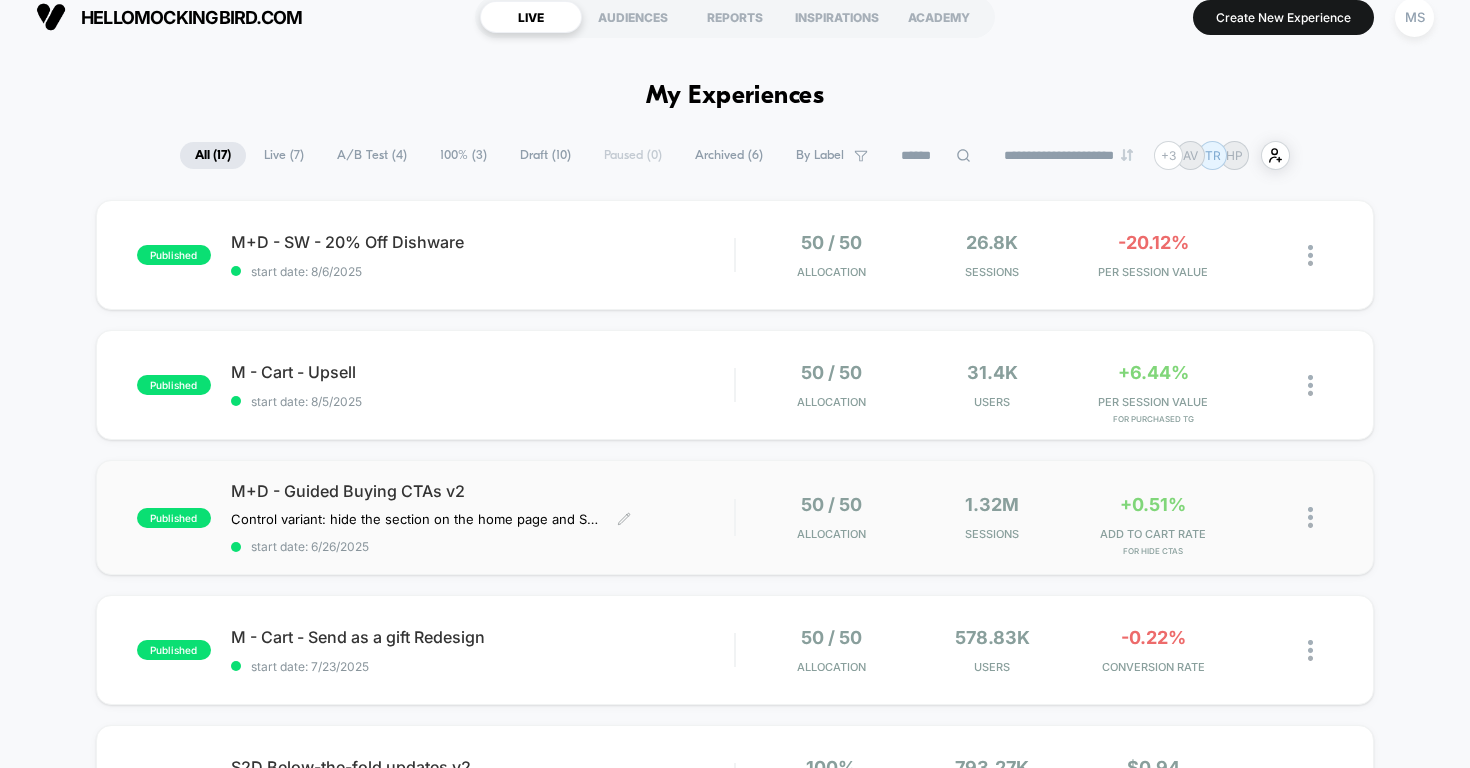 scroll, scrollTop: 233, scrollLeft: 0, axis: vertical 